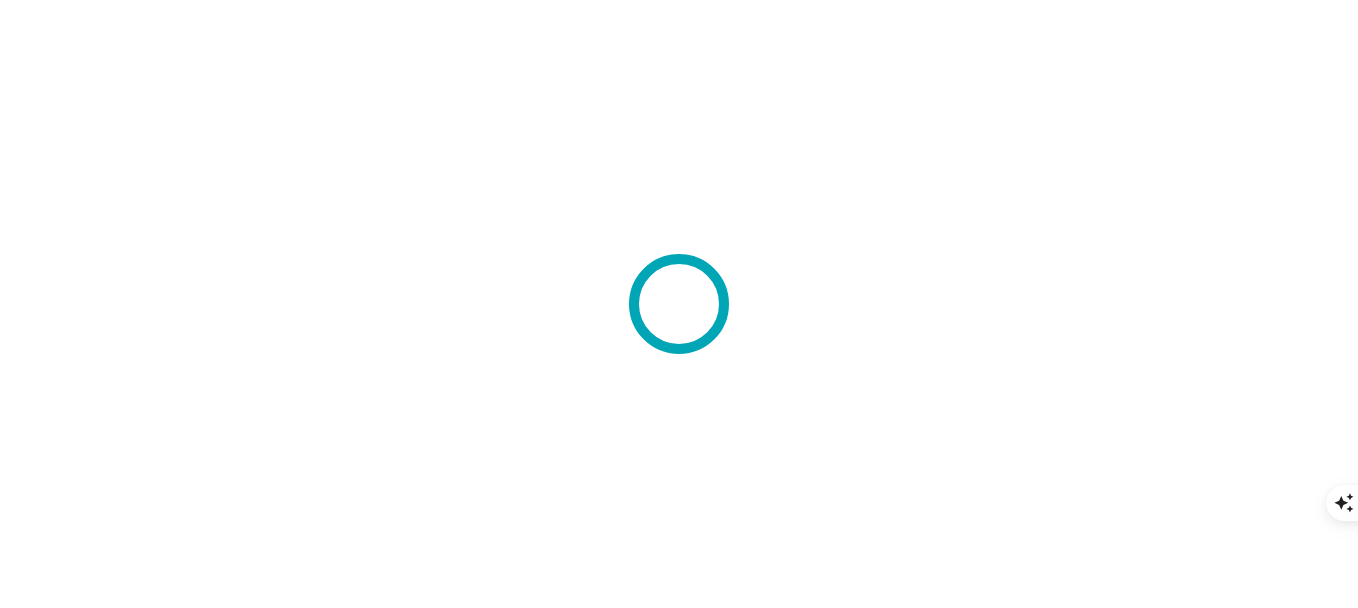 scroll, scrollTop: 0, scrollLeft: 0, axis: both 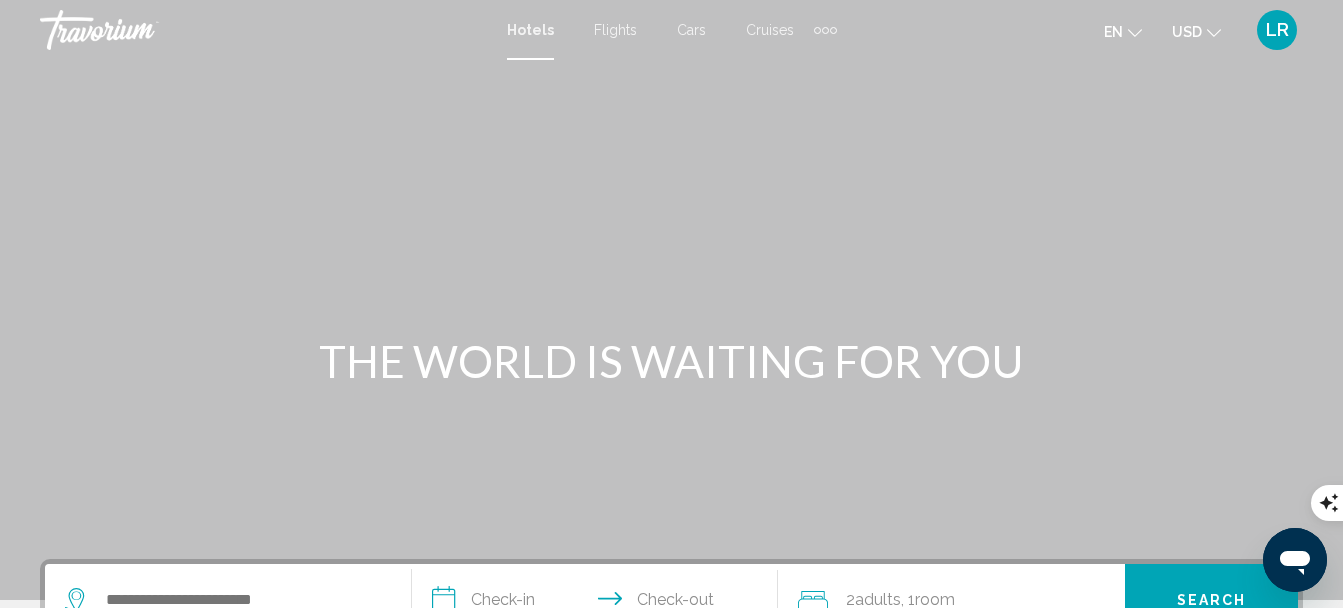 click at bounding box center [825, 30] 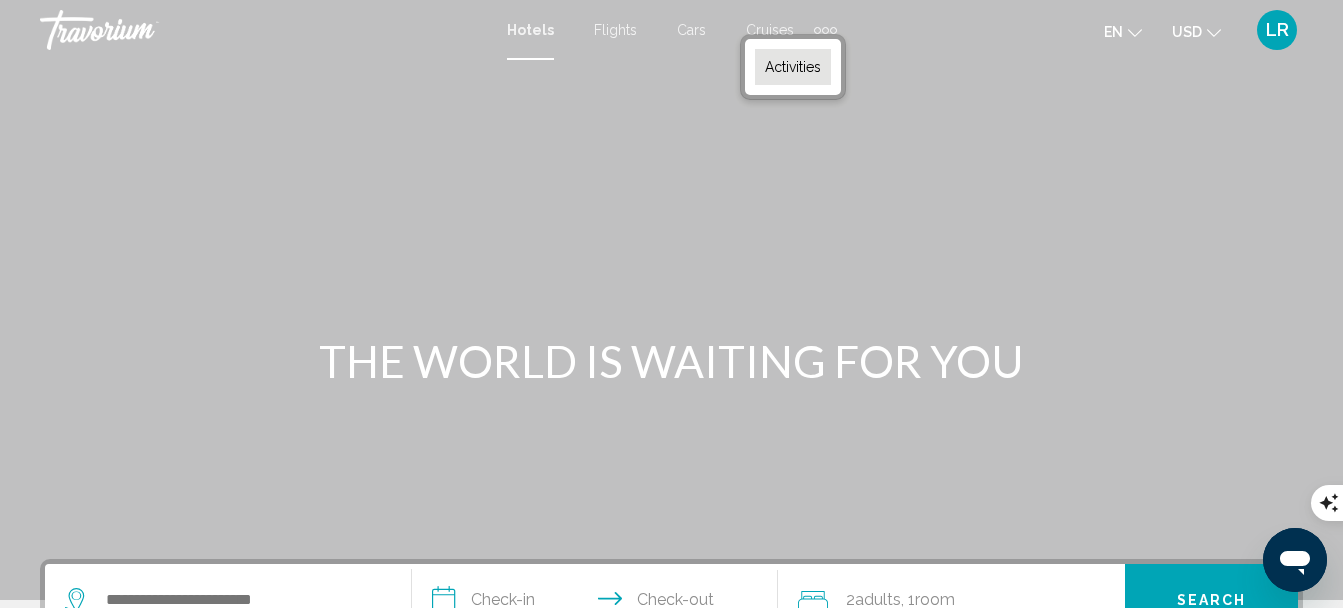 click on "Activities" at bounding box center [793, 67] 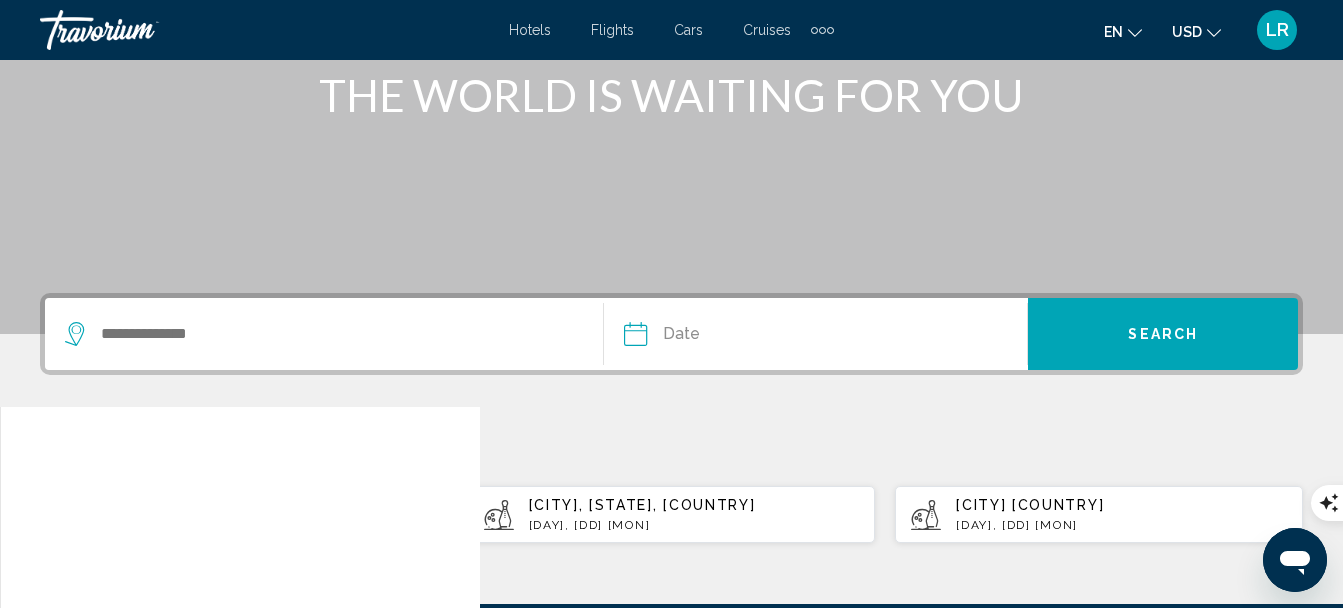 scroll, scrollTop: 300, scrollLeft: 0, axis: vertical 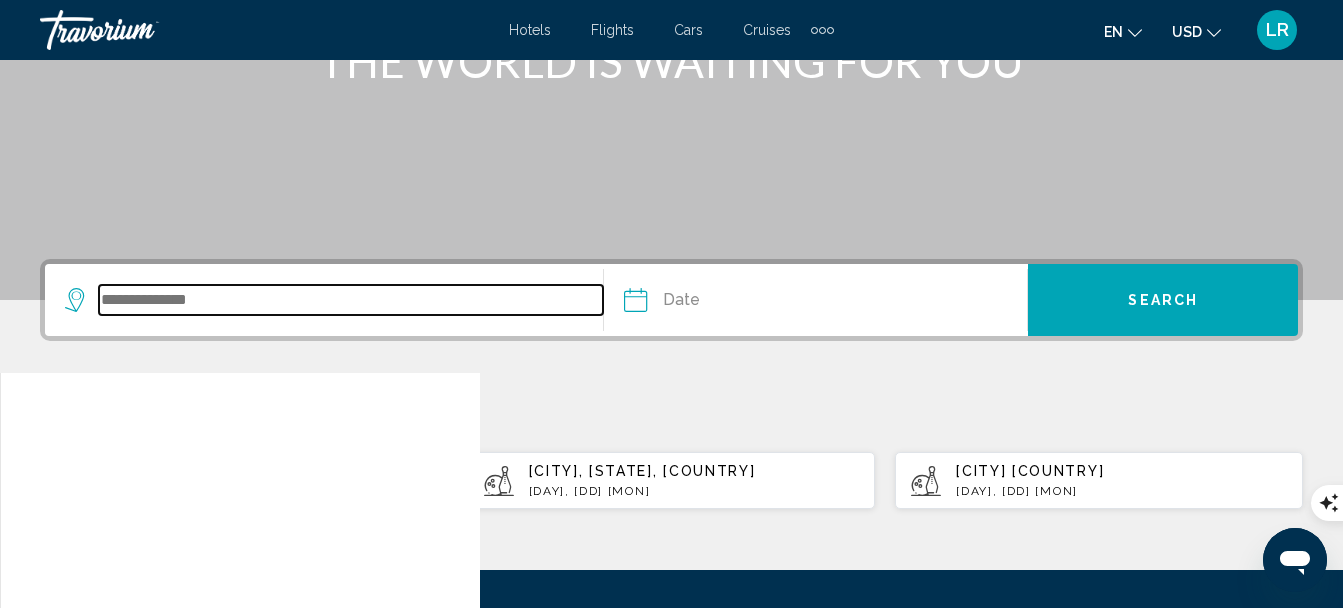 click at bounding box center (351, 300) 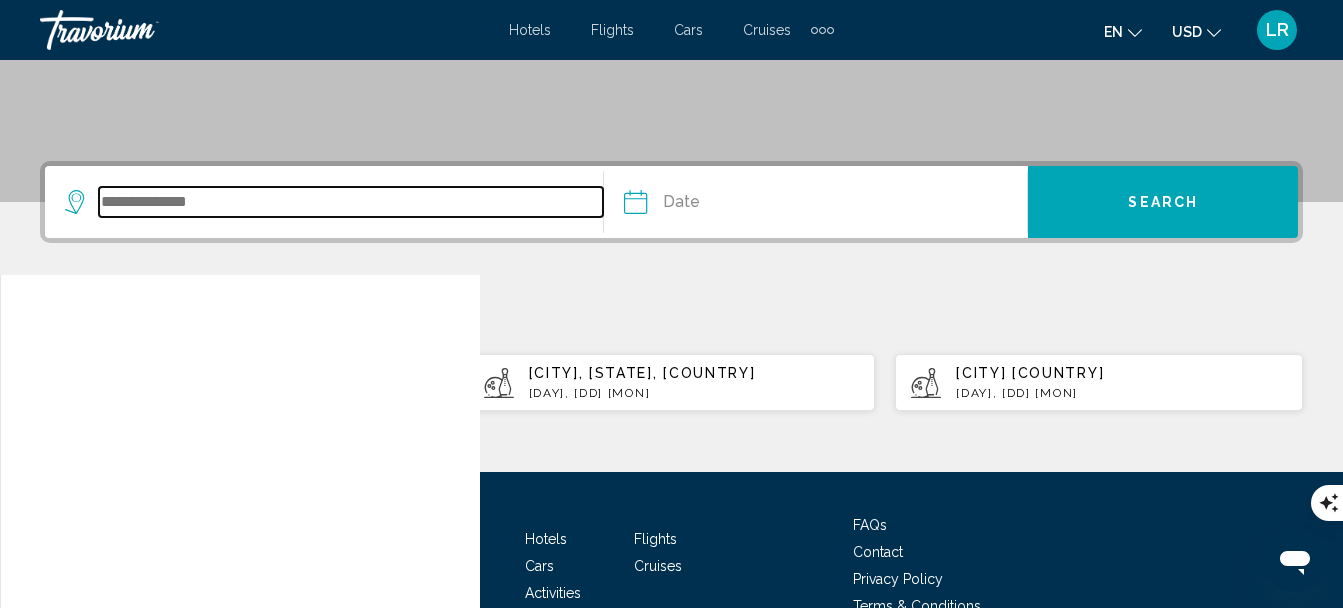 scroll, scrollTop: 494, scrollLeft: 0, axis: vertical 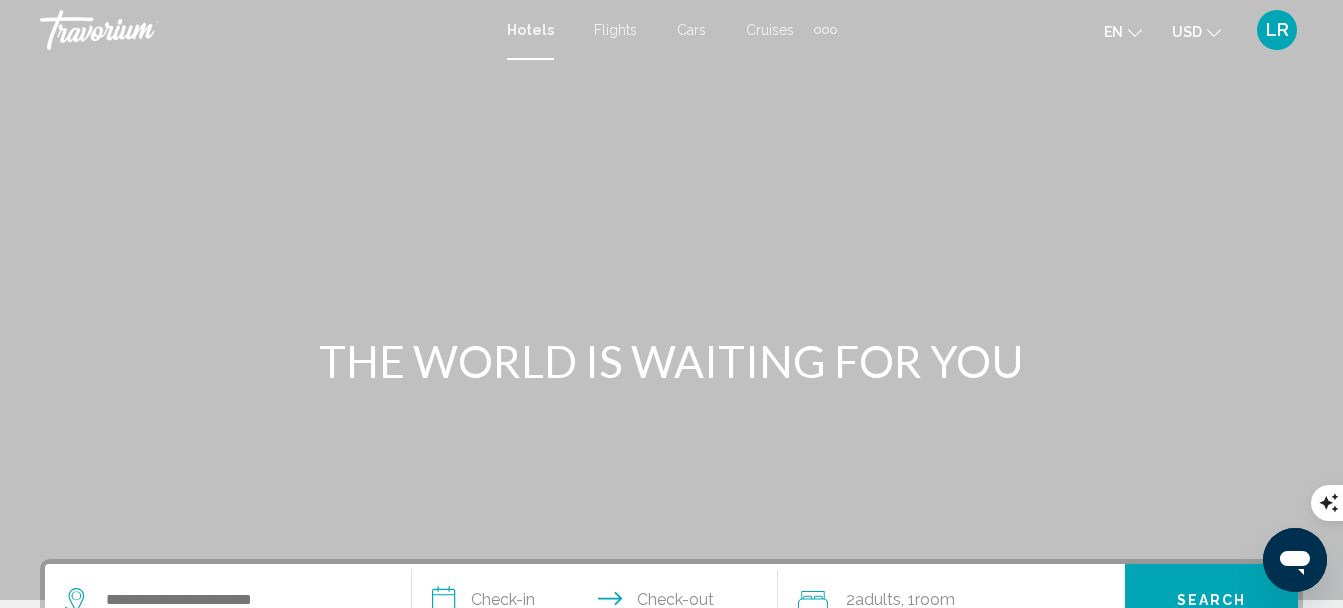 click at bounding box center [825, 30] 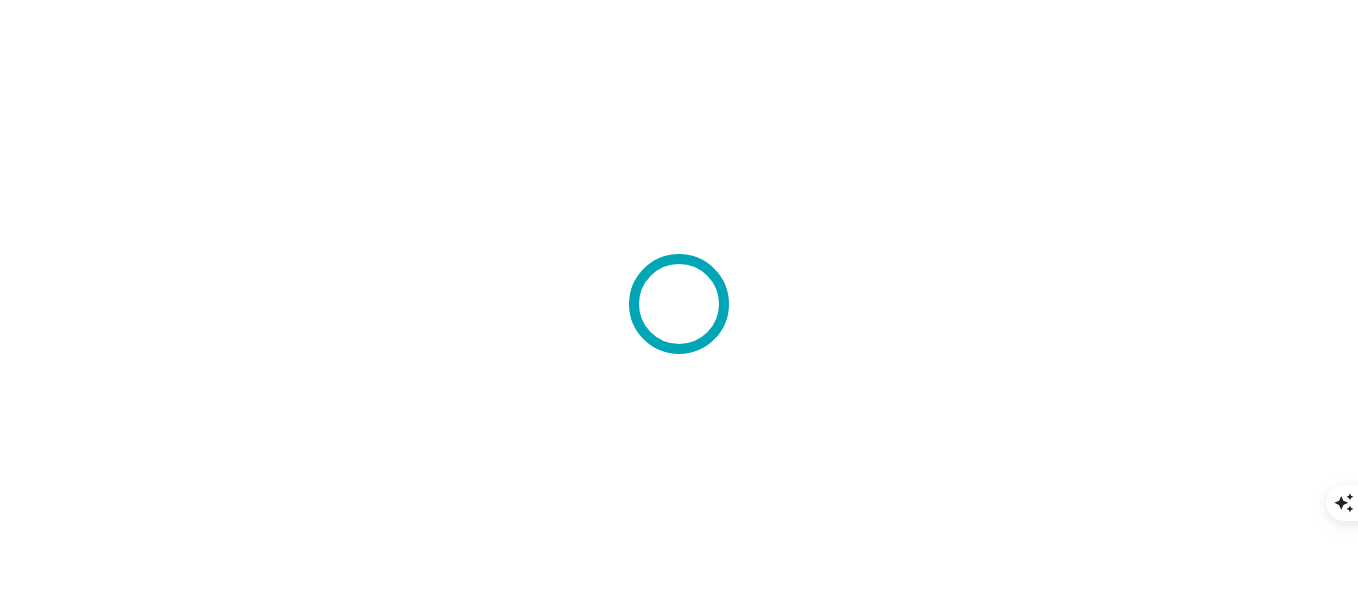 scroll, scrollTop: 0, scrollLeft: 0, axis: both 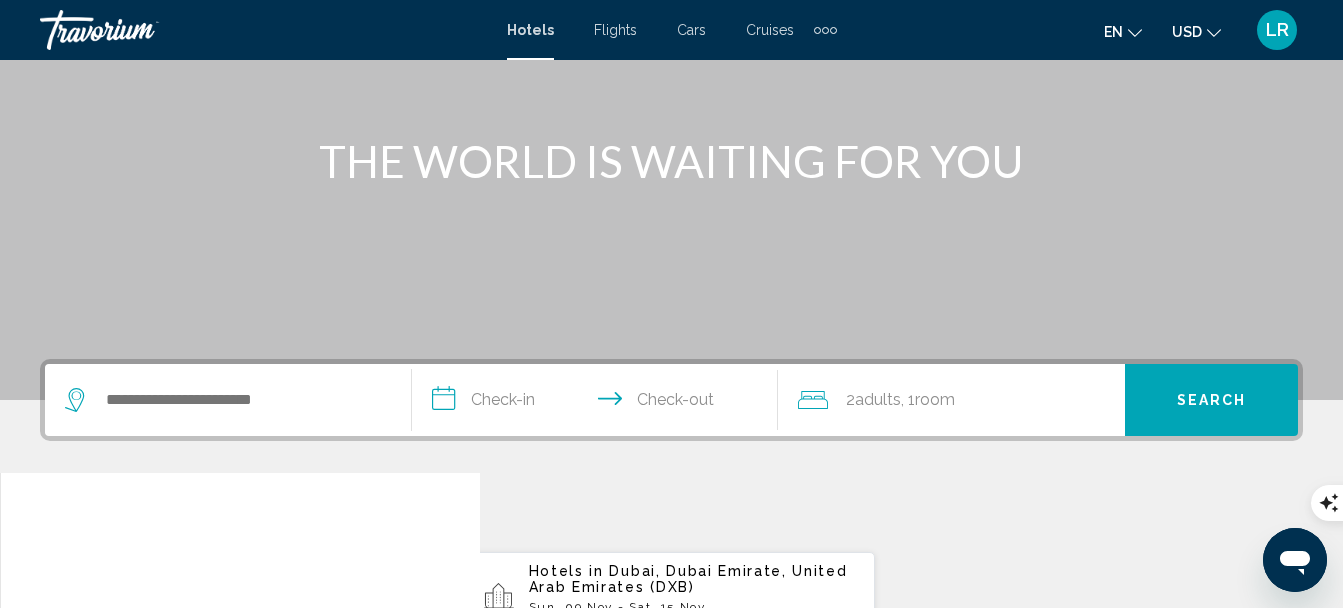 click at bounding box center (228, 400) 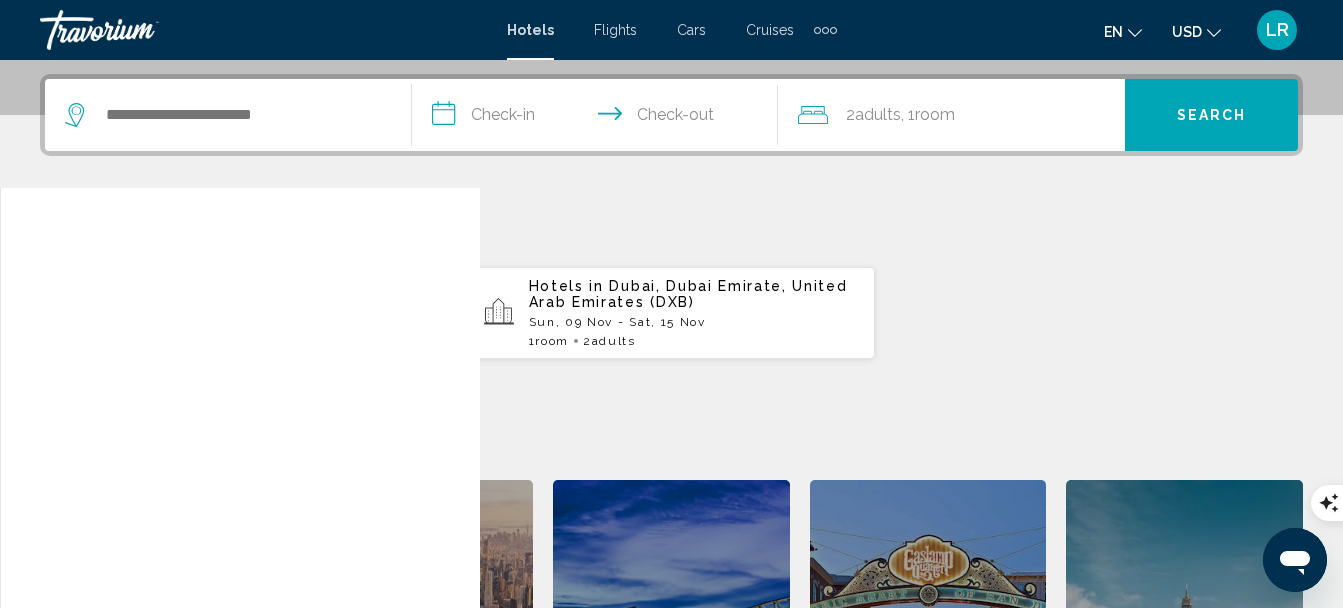 scroll, scrollTop: 494, scrollLeft: 0, axis: vertical 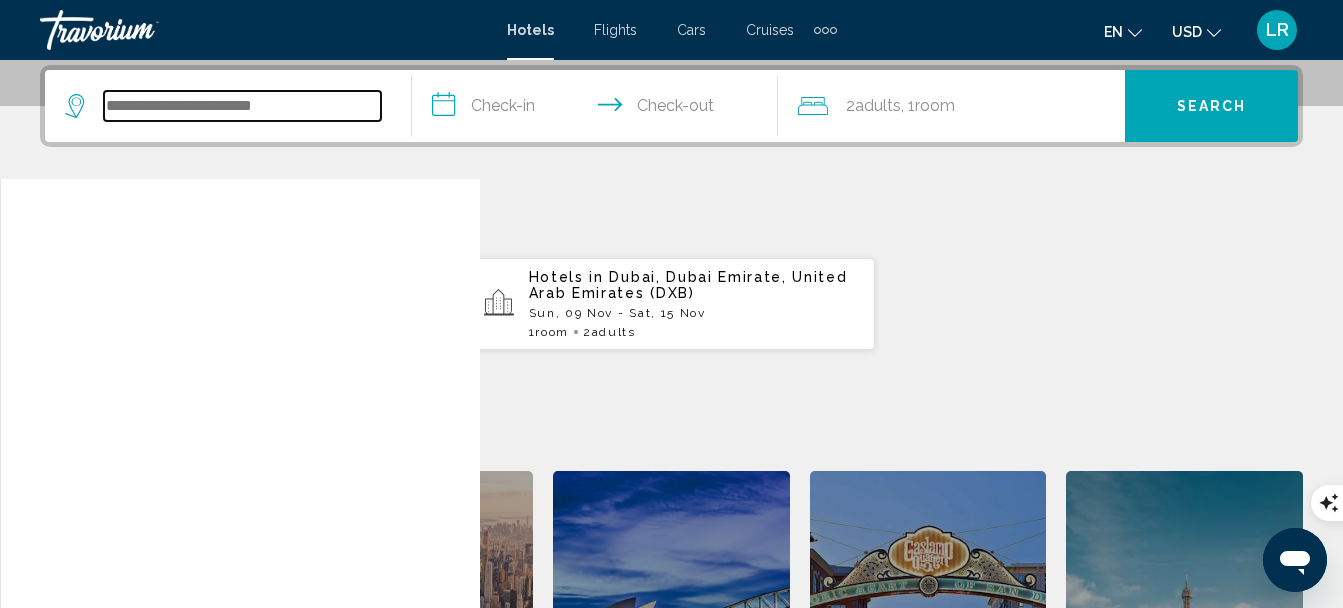 click at bounding box center (242, 106) 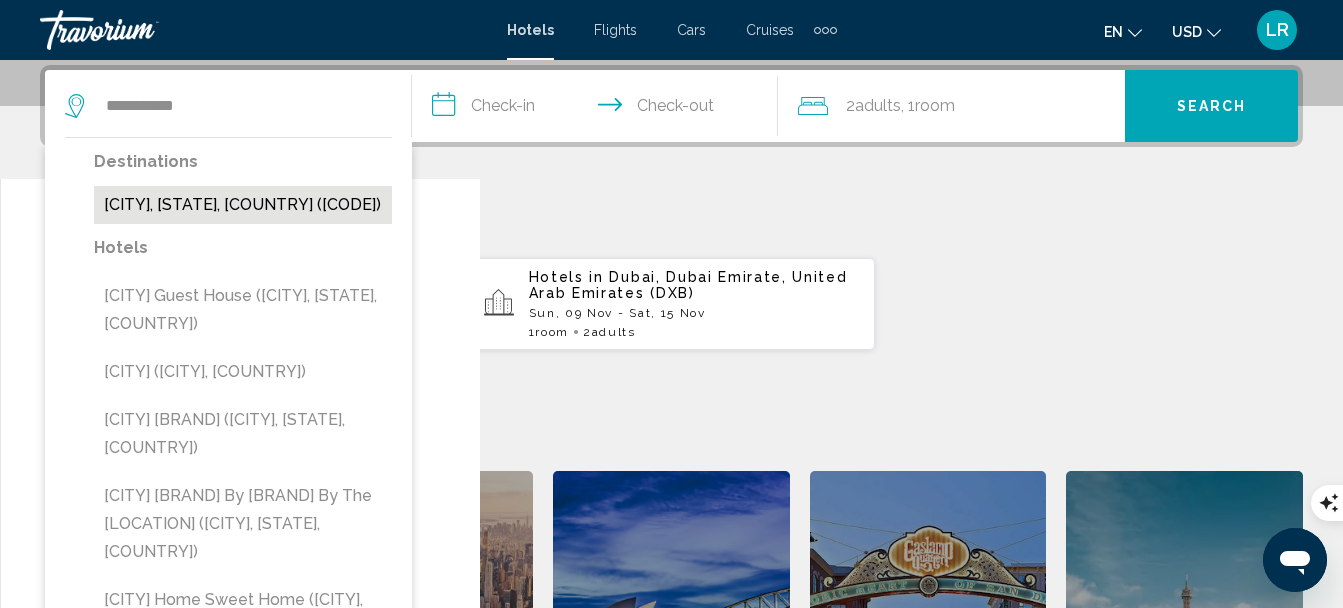 click on "[CITY], [STATE], [COUNTRY] ([CODE])" at bounding box center (243, 205) 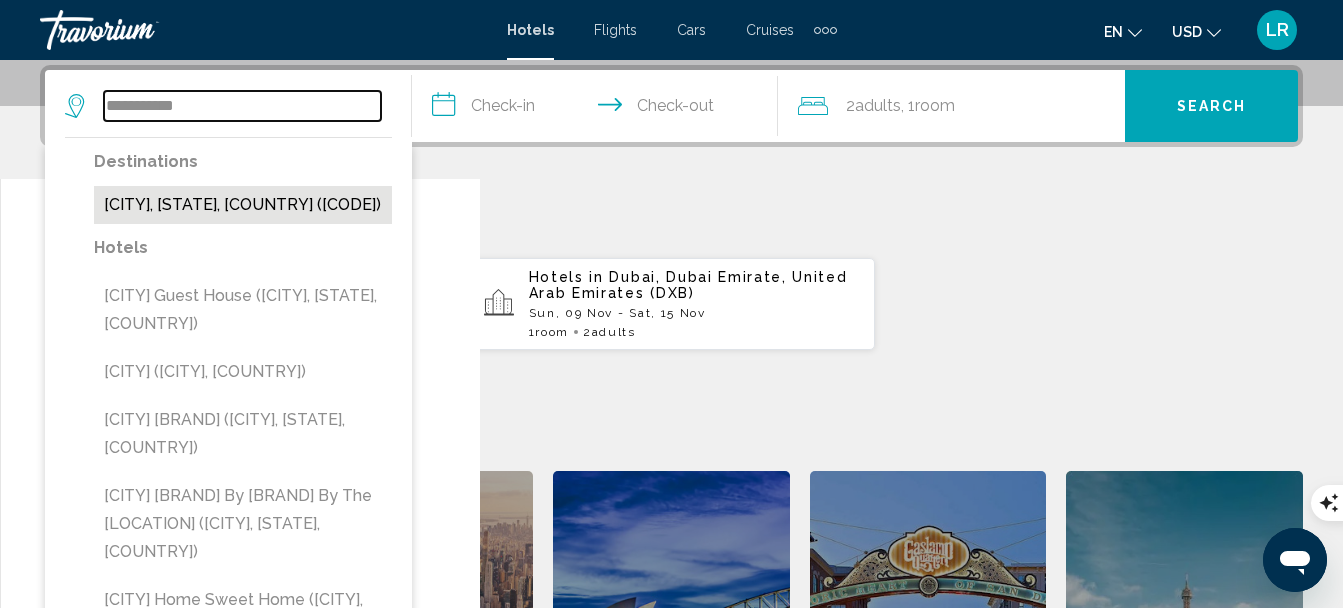 type on "**********" 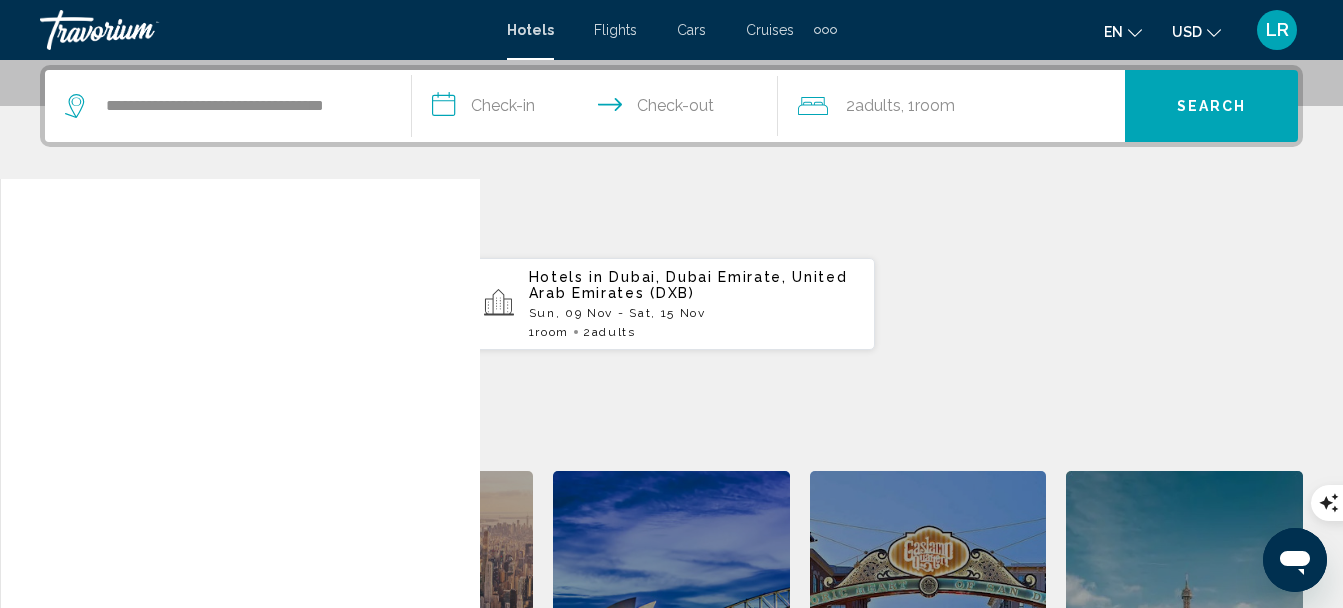 click on "**********" at bounding box center (599, 109) 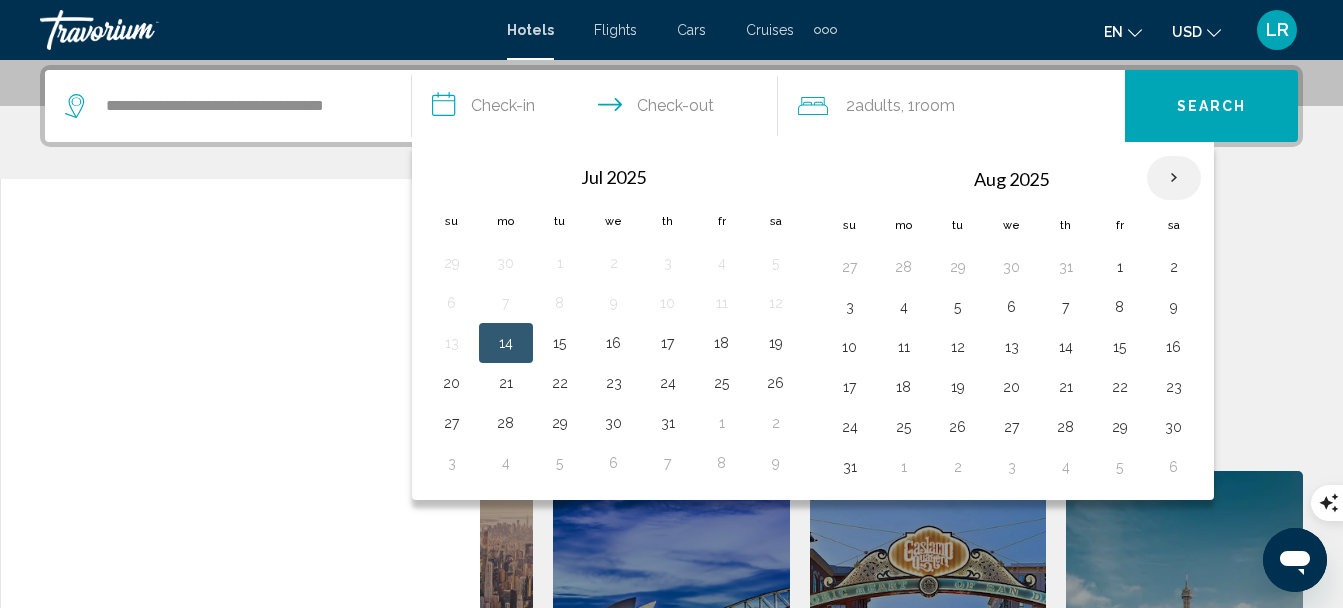 click at bounding box center [1174, 178] 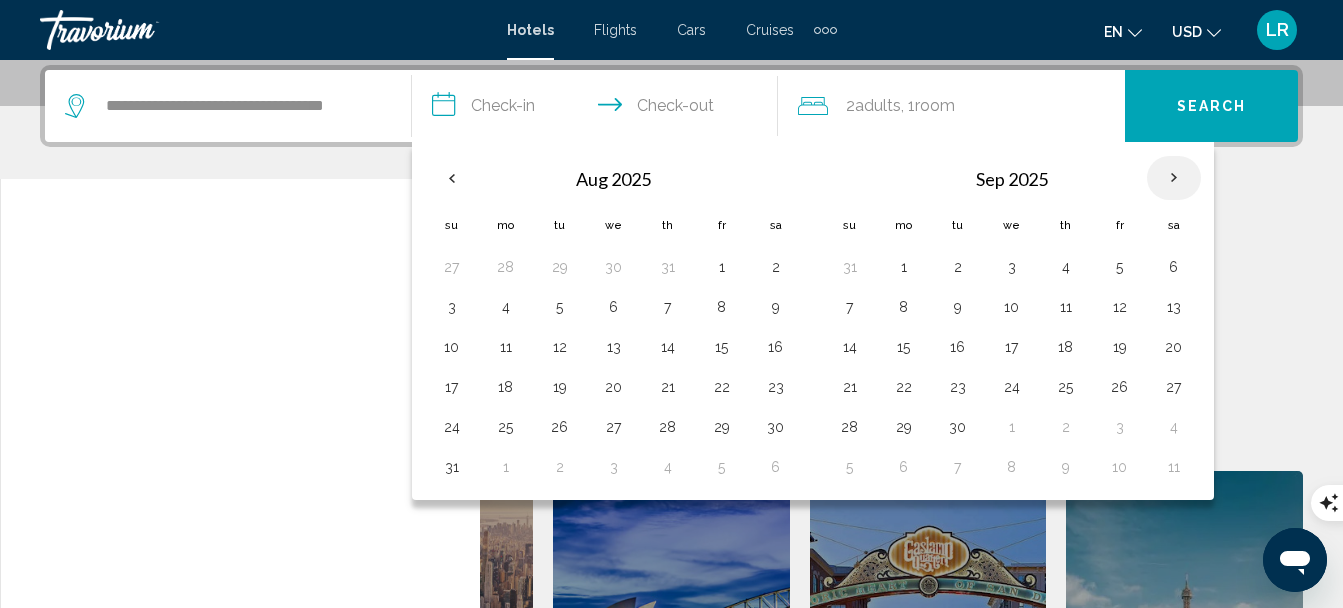 click at bounding box center [1174, 178] 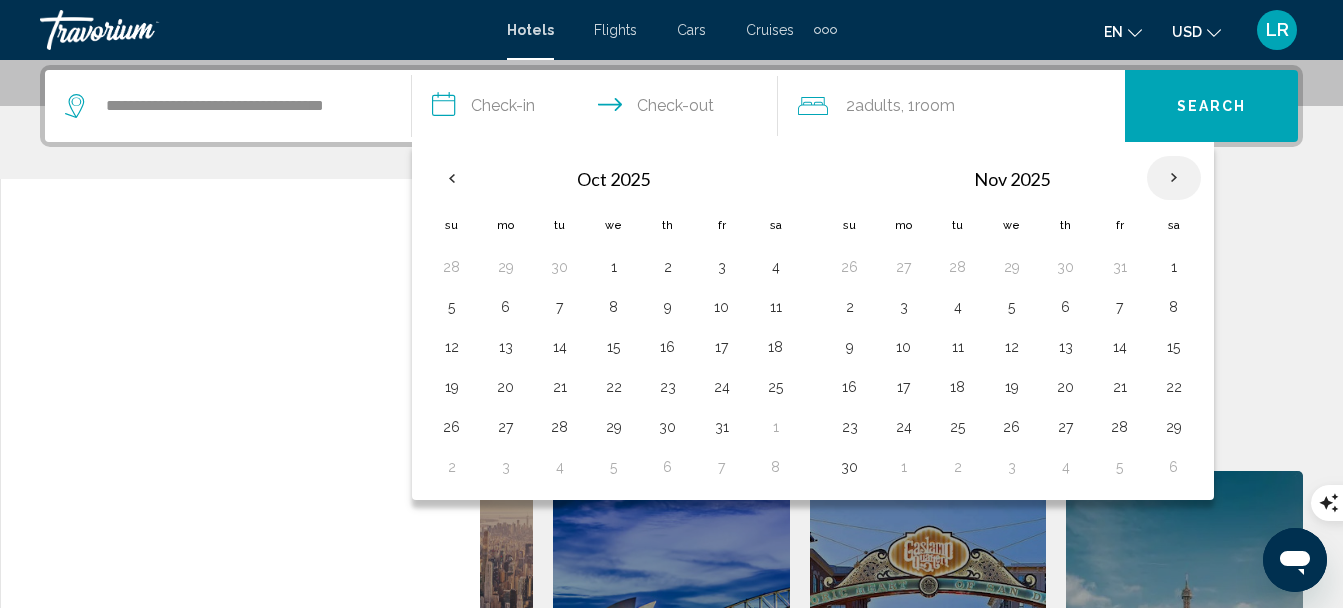 click at bounding box center [1174, 178] 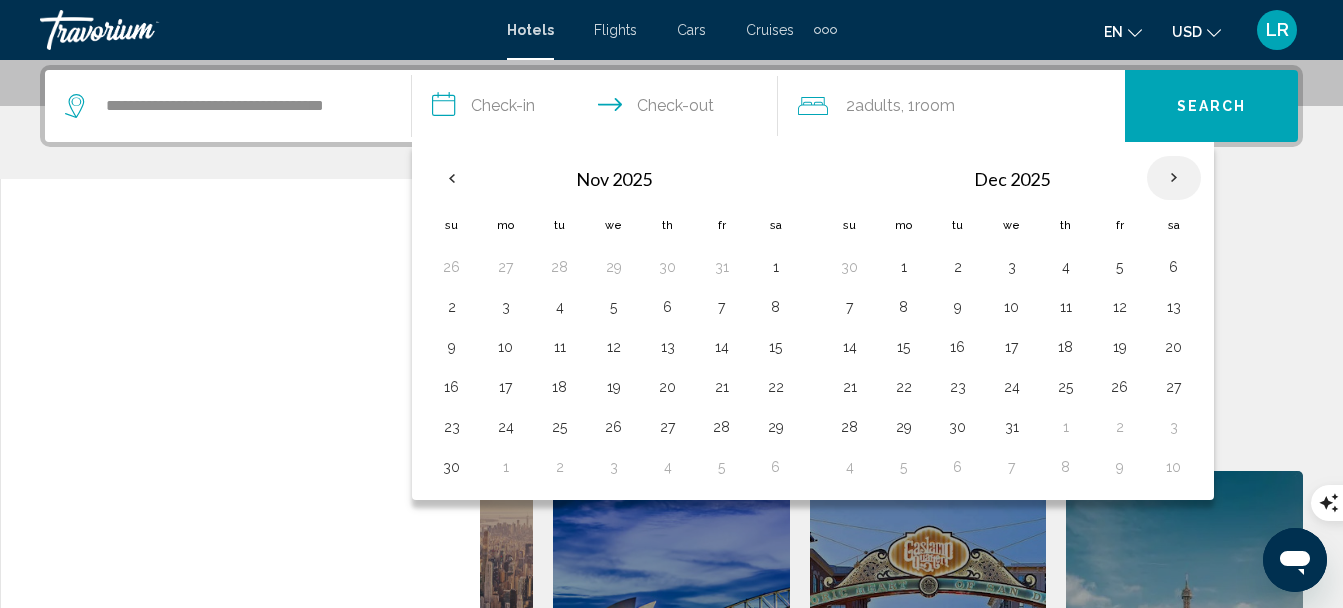 click at bounding box center [1174, 178] 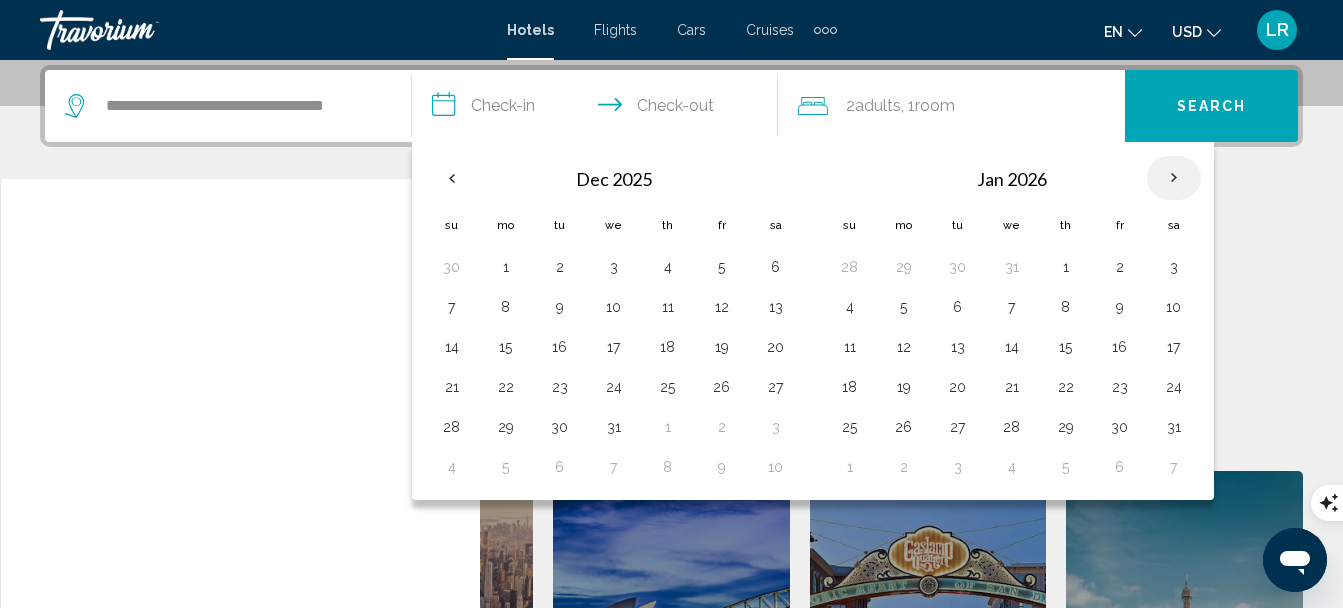 click at bounding box center [1174, 178] 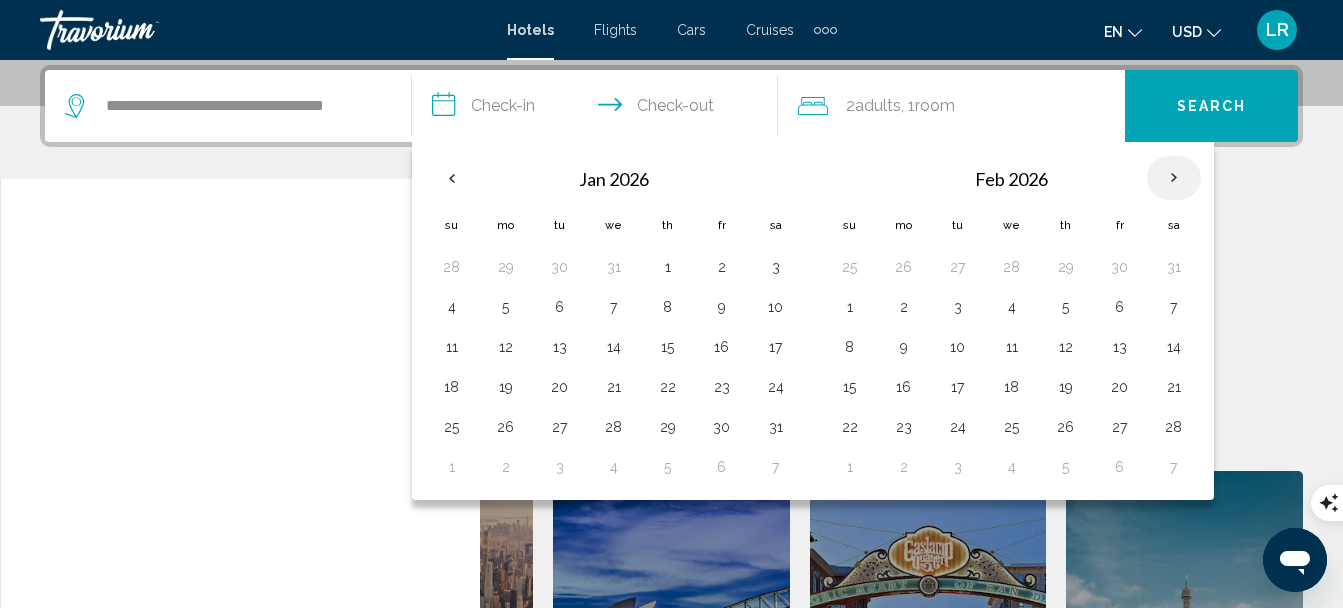 click at bounding box center [1174, 178] 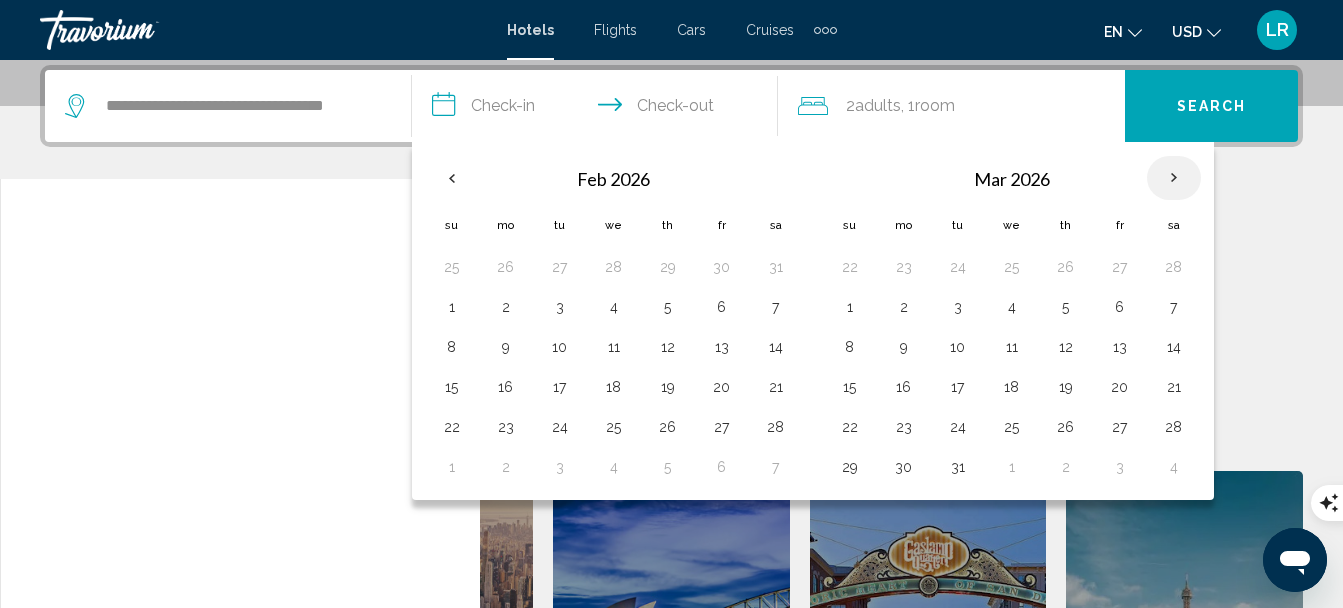 click at bounding box center (1174, 178) 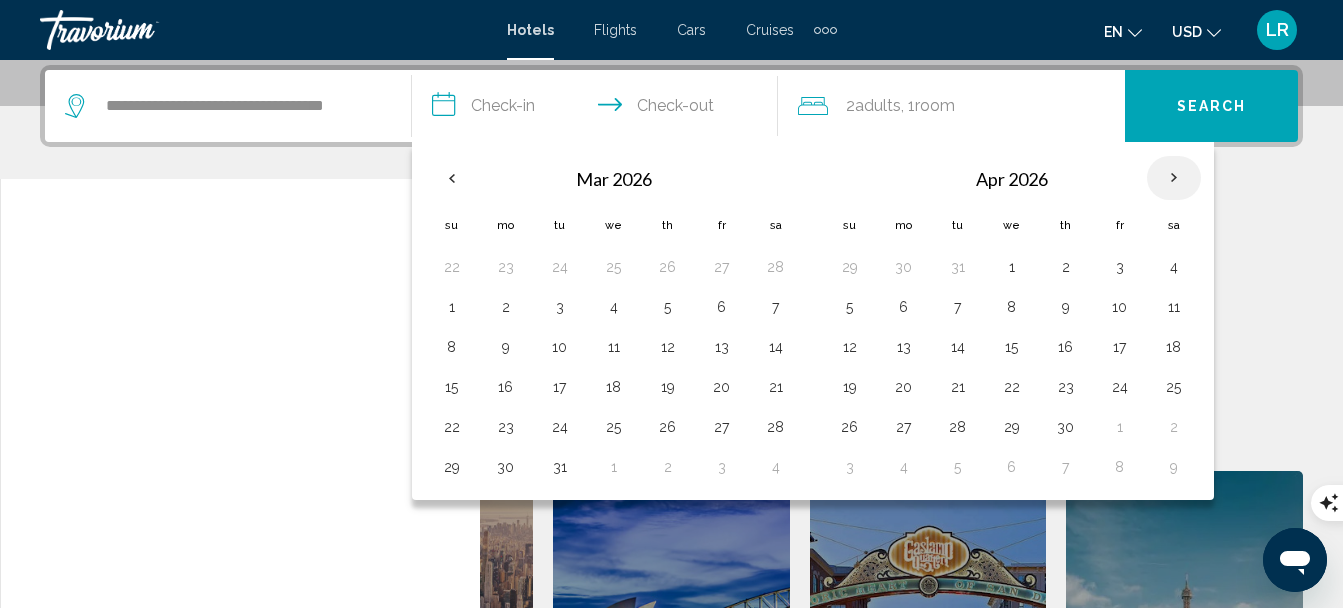 click at bounding box center [1174, 178] 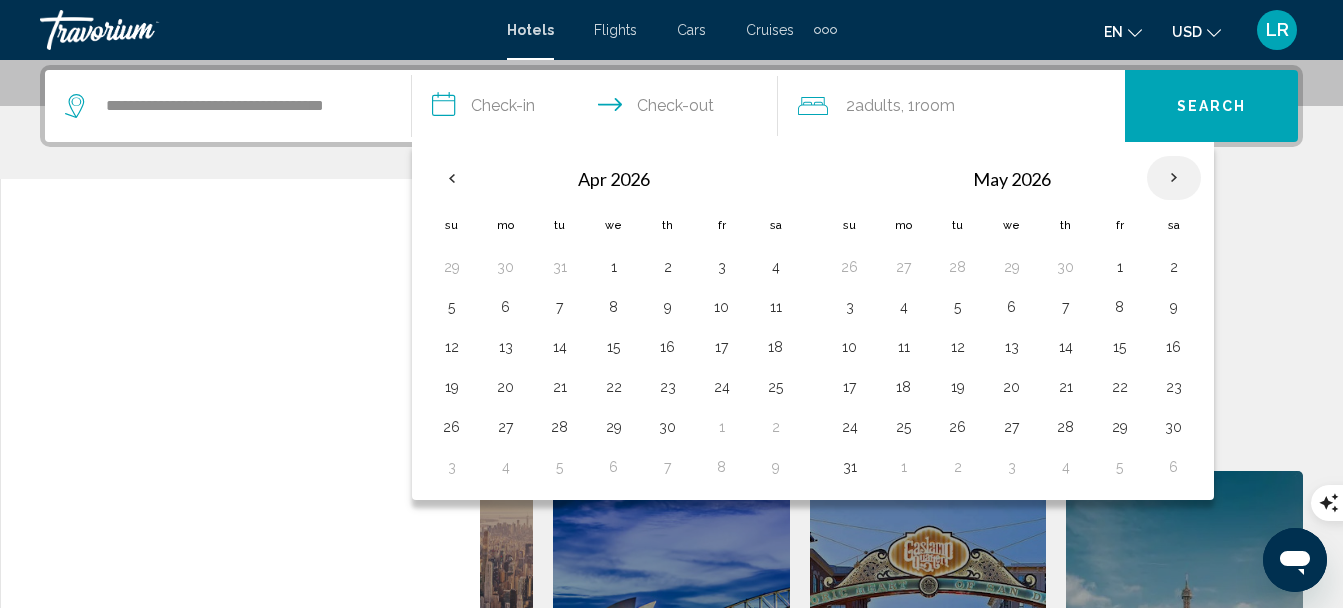 click at bounding box center [1174, 178] 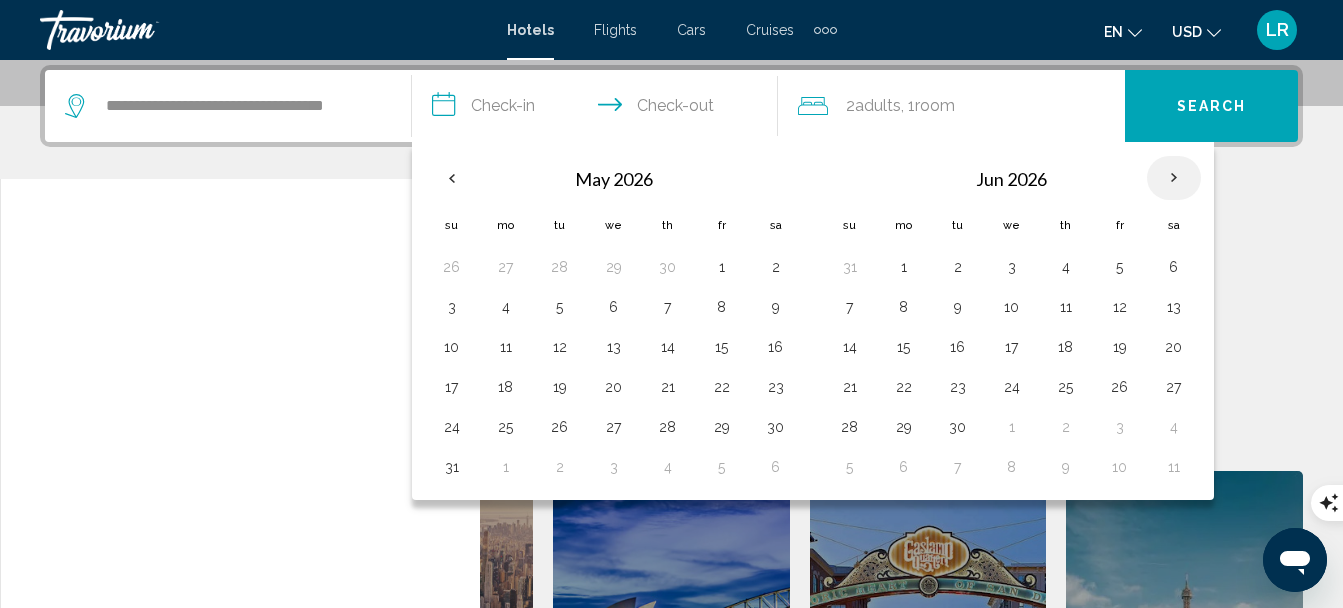 click at bounding box center [1174, 178] 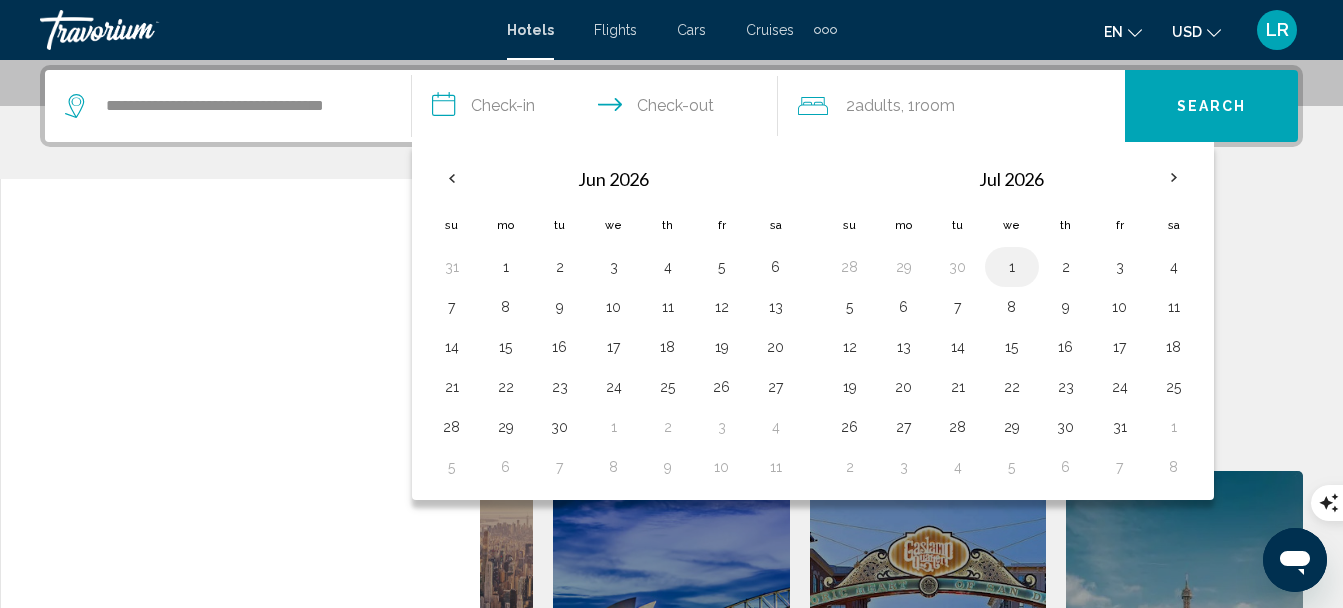 click on "1" at bounding box center (1012, 267) 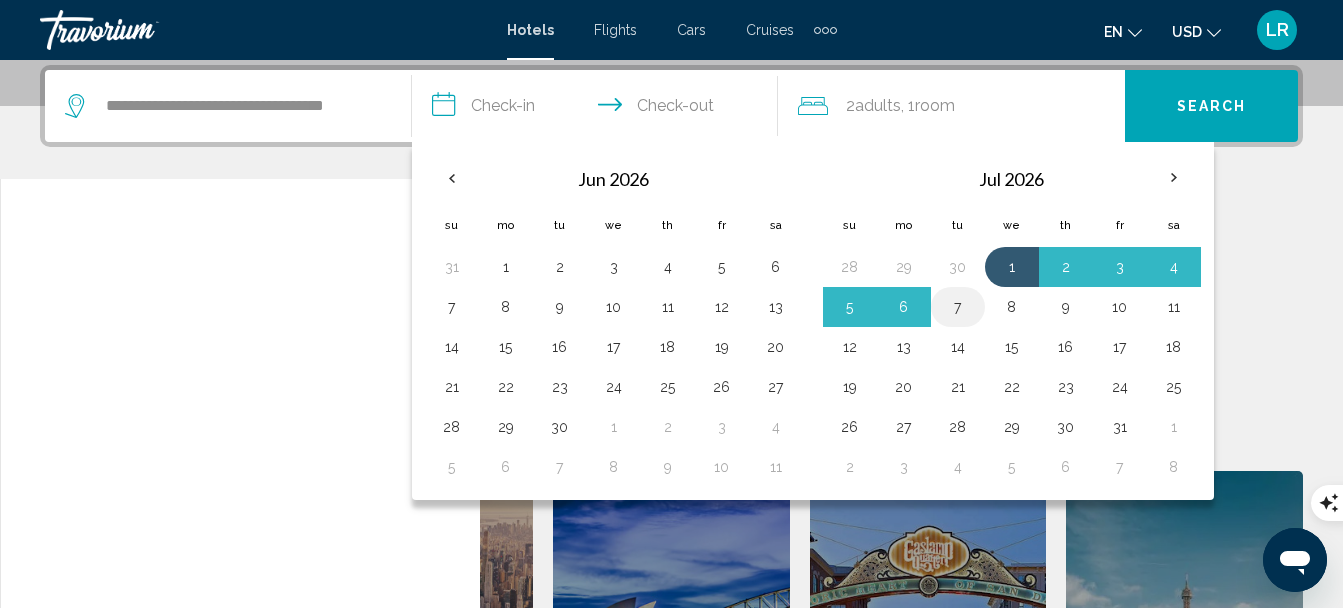 click on "7" at bounding box center (958, 307) 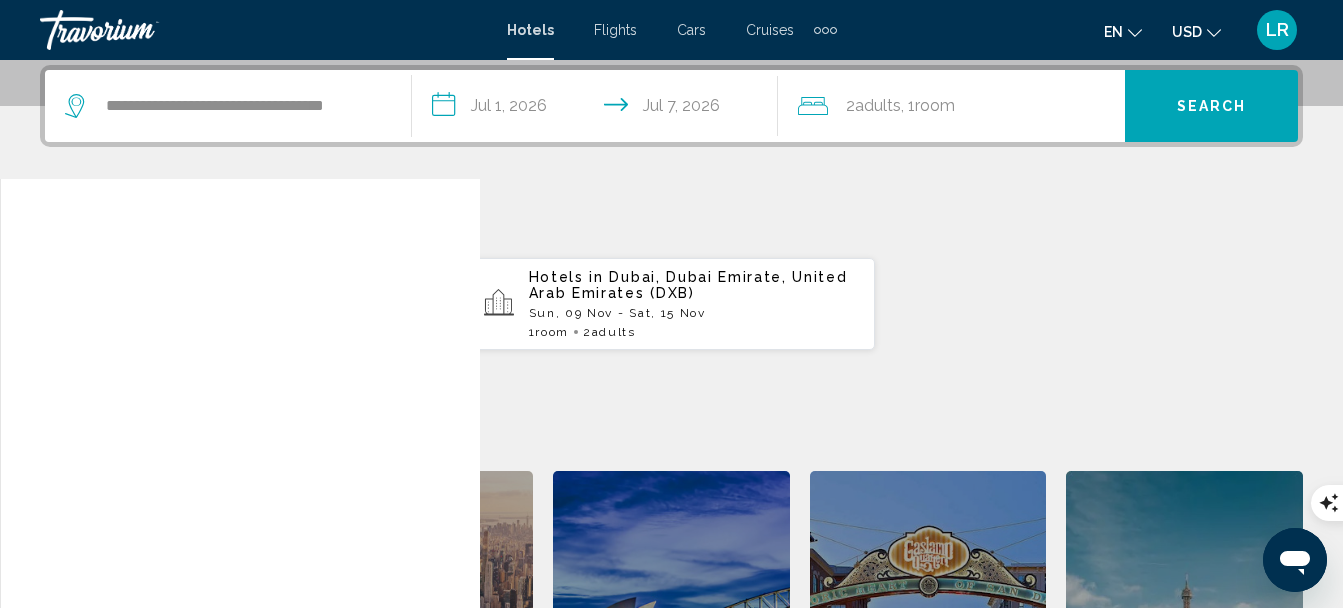 click on "Search" at bounding box center (1212, 107) 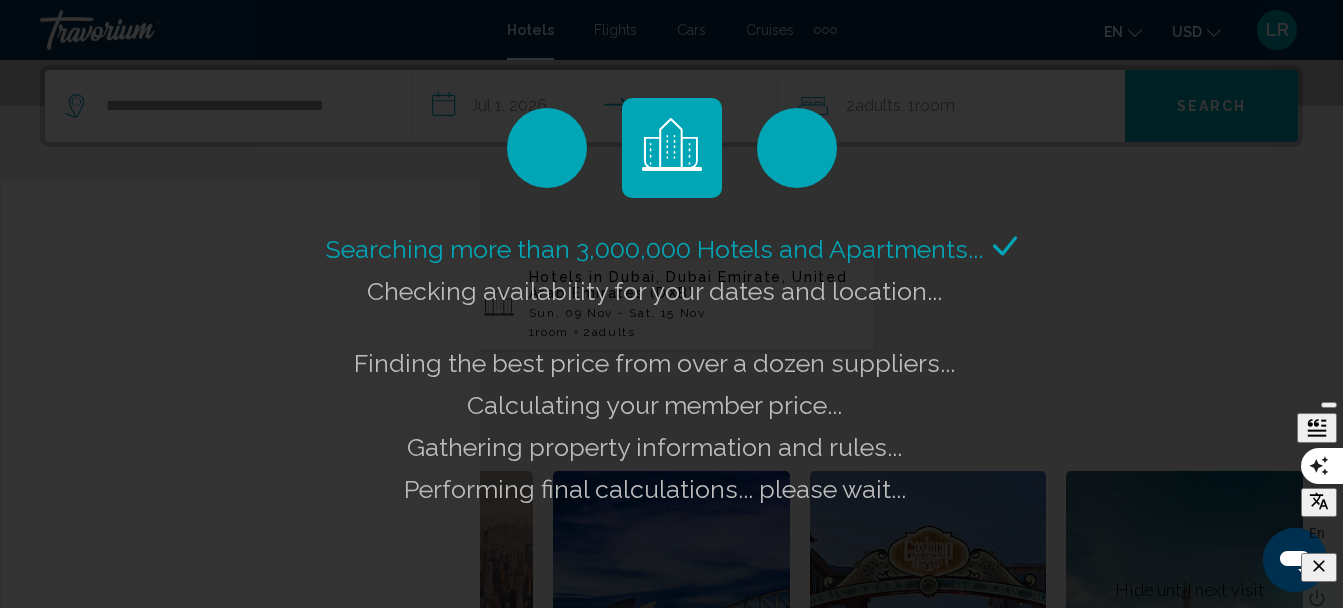 click 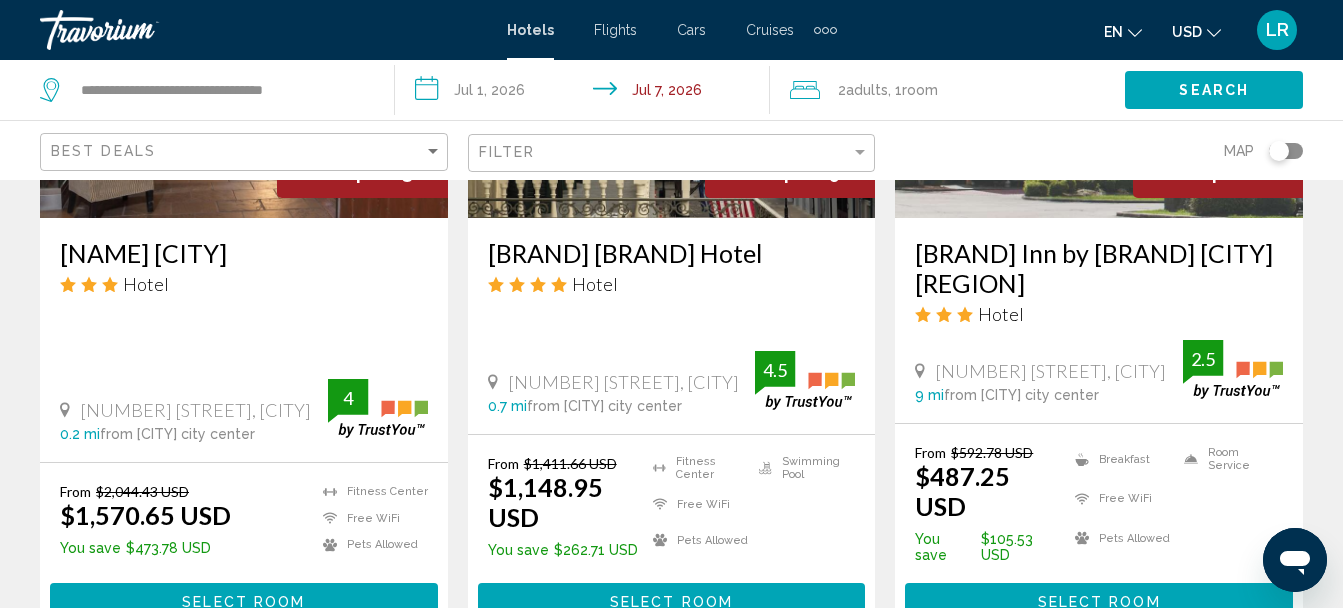 scroll, scrollTop: 1100, scrollLeft: 0, axis: vertical 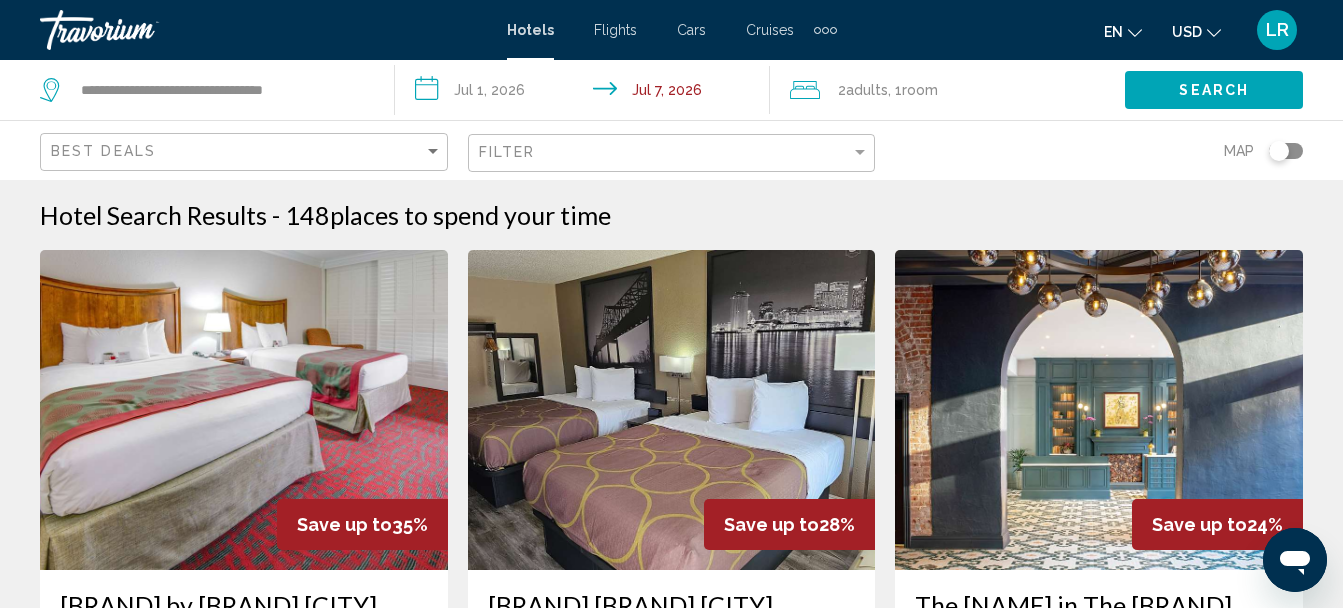 click at bounding box center [825, 30] 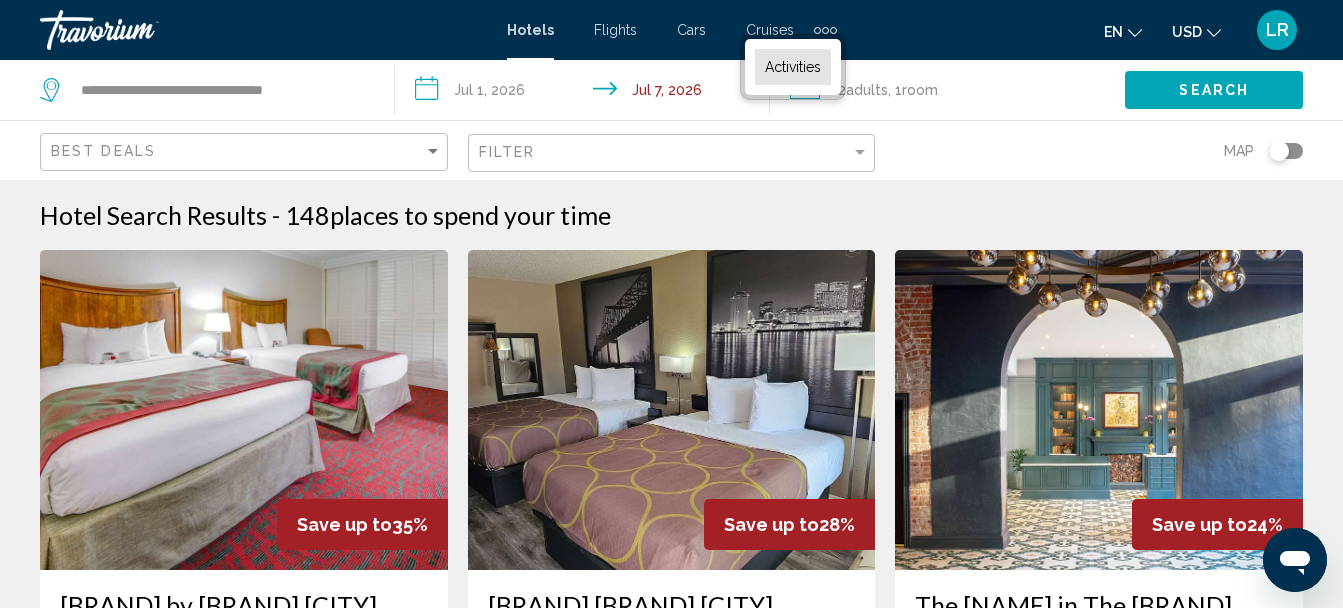 click on "Activities" at bounding box center (793, 67) 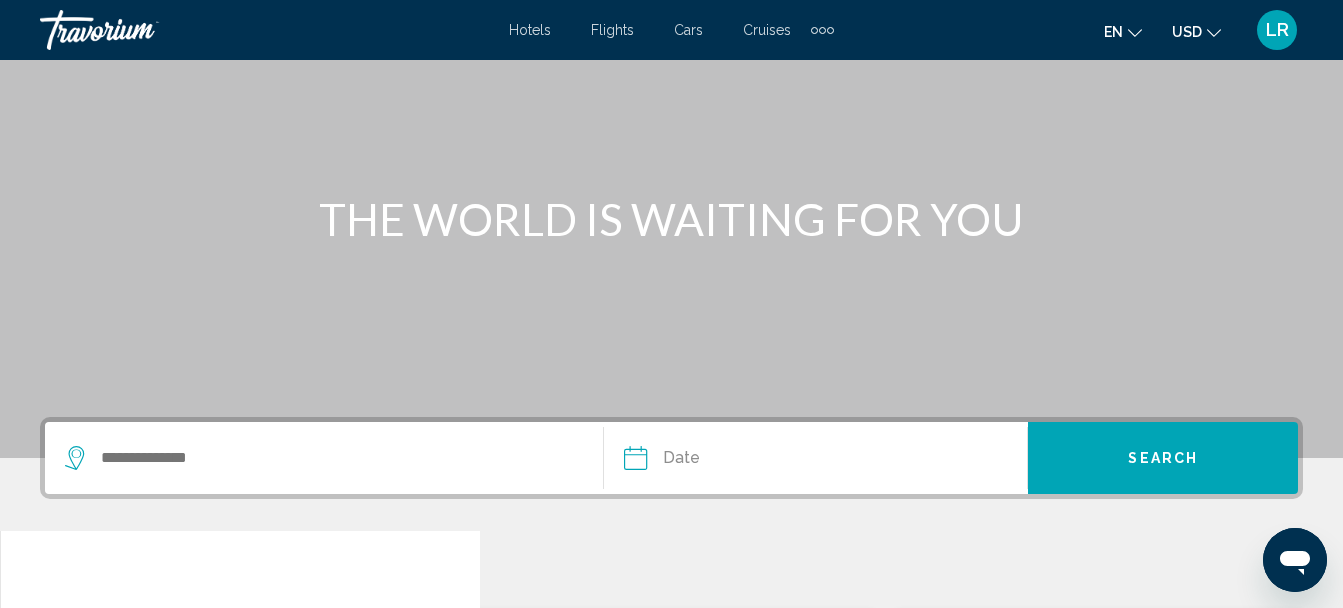 scroll, scrollTop: 300, scrollLeft: 0, axis: vertical 